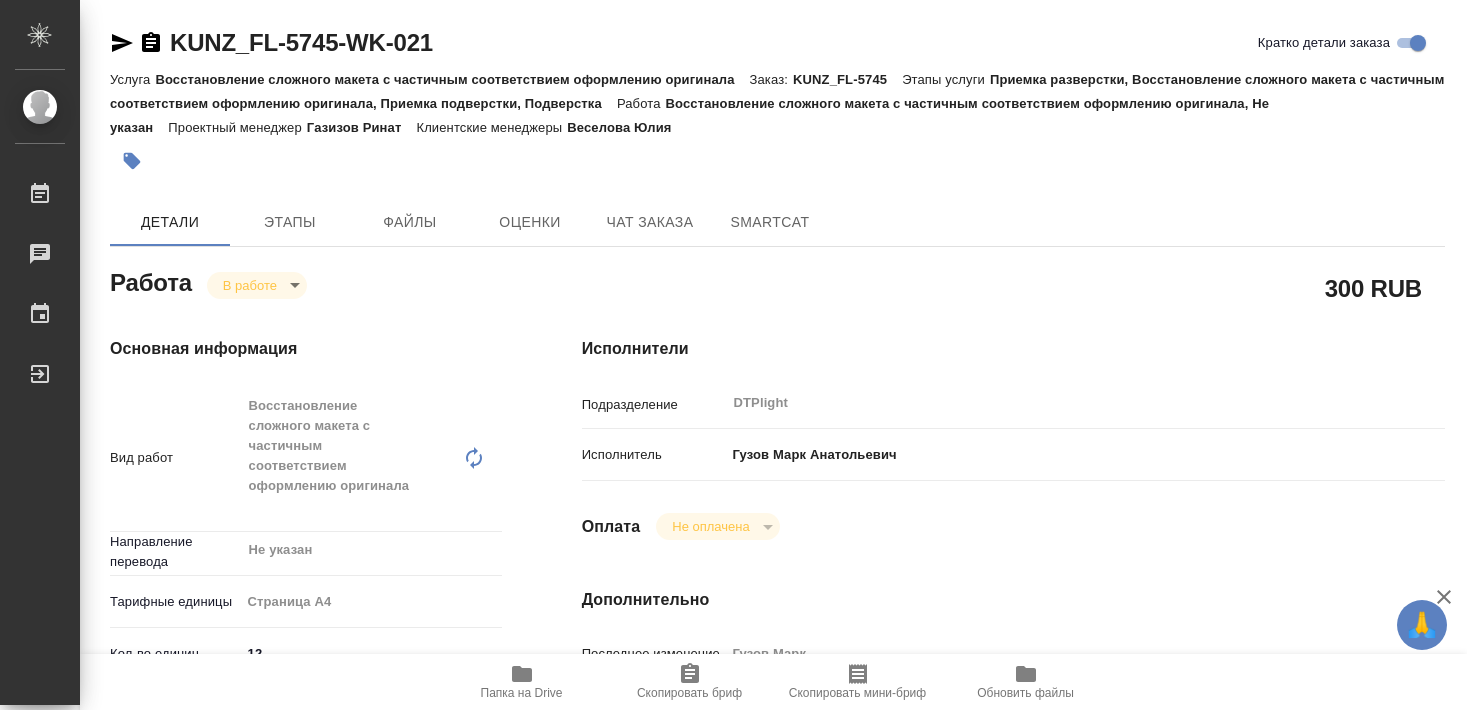 scroll, scrollTop: 0, scrollLeft: 0, axis: both 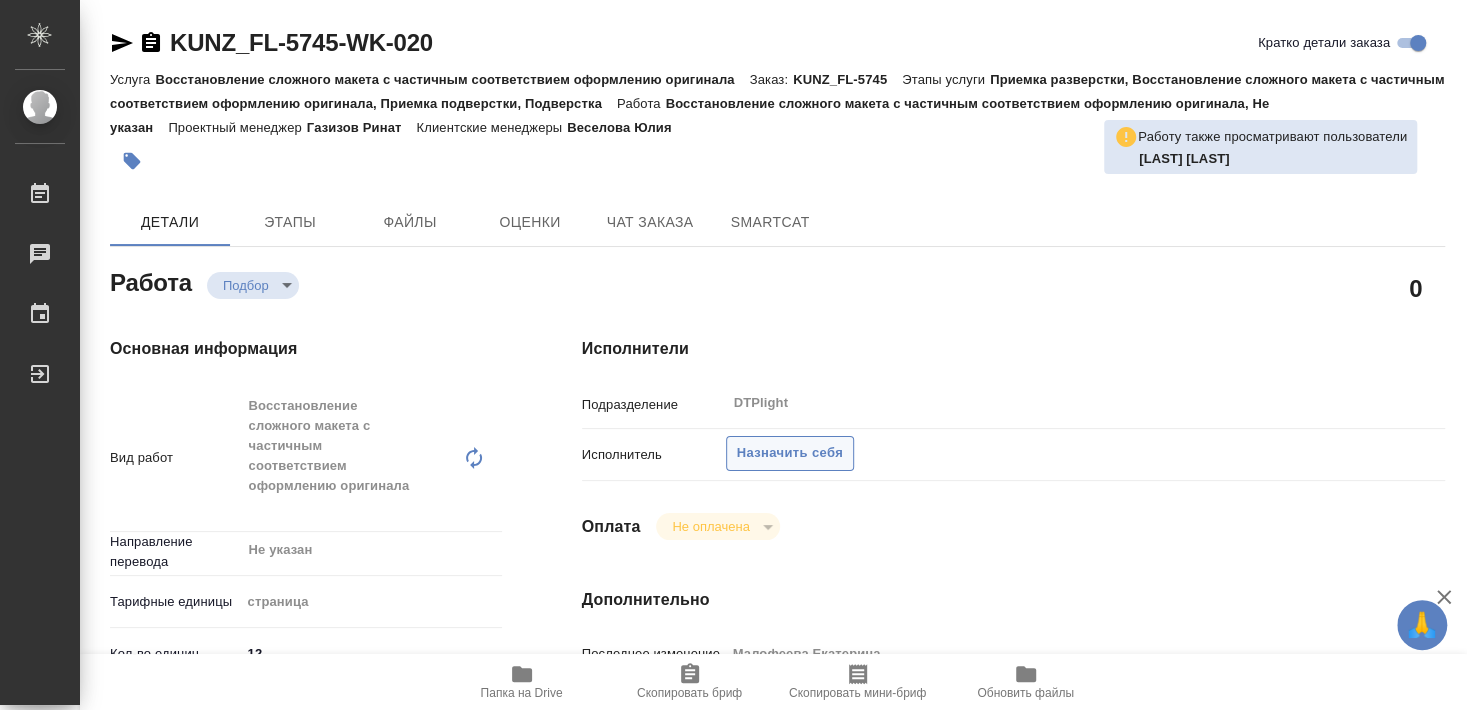 click on "Назначить себя" at bounding box center (790, 453) 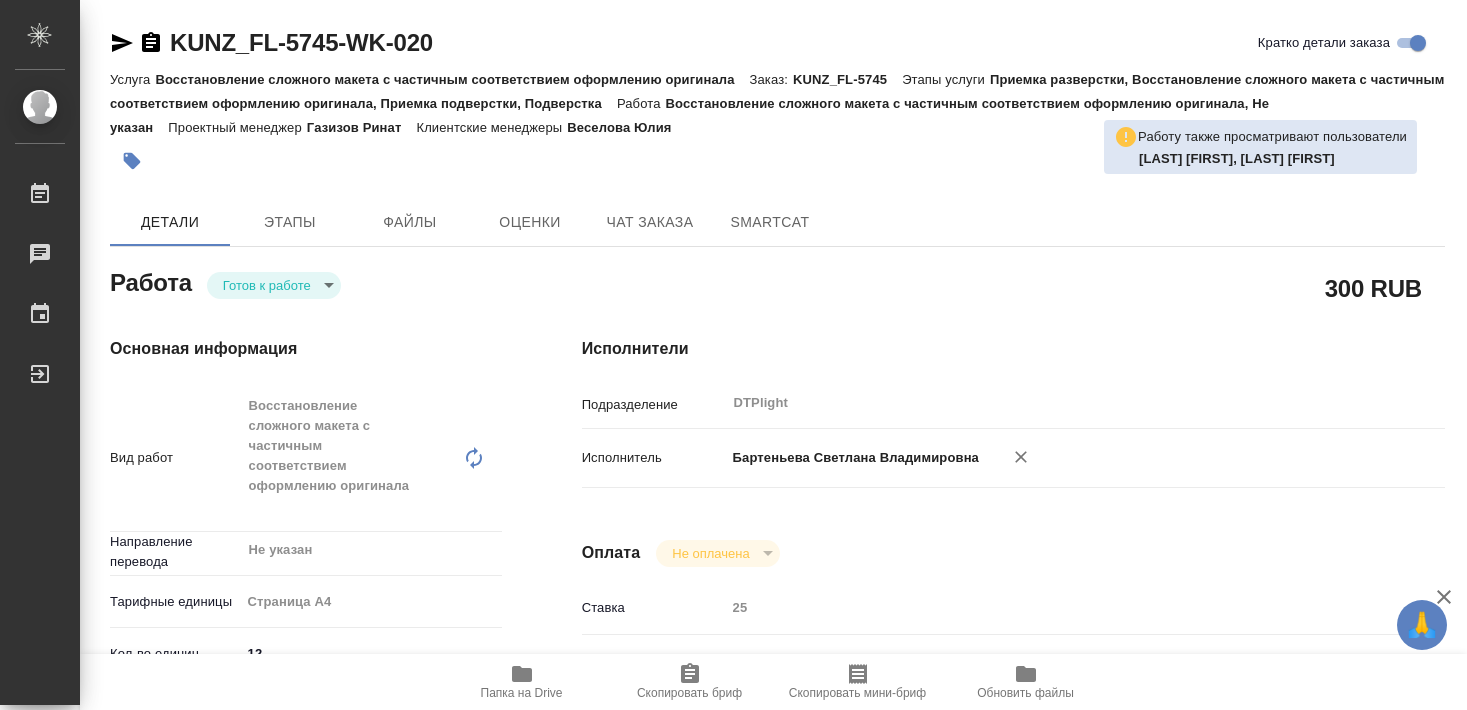 scroll, scrollTop: 0, scrollLeft: 0, axis: both 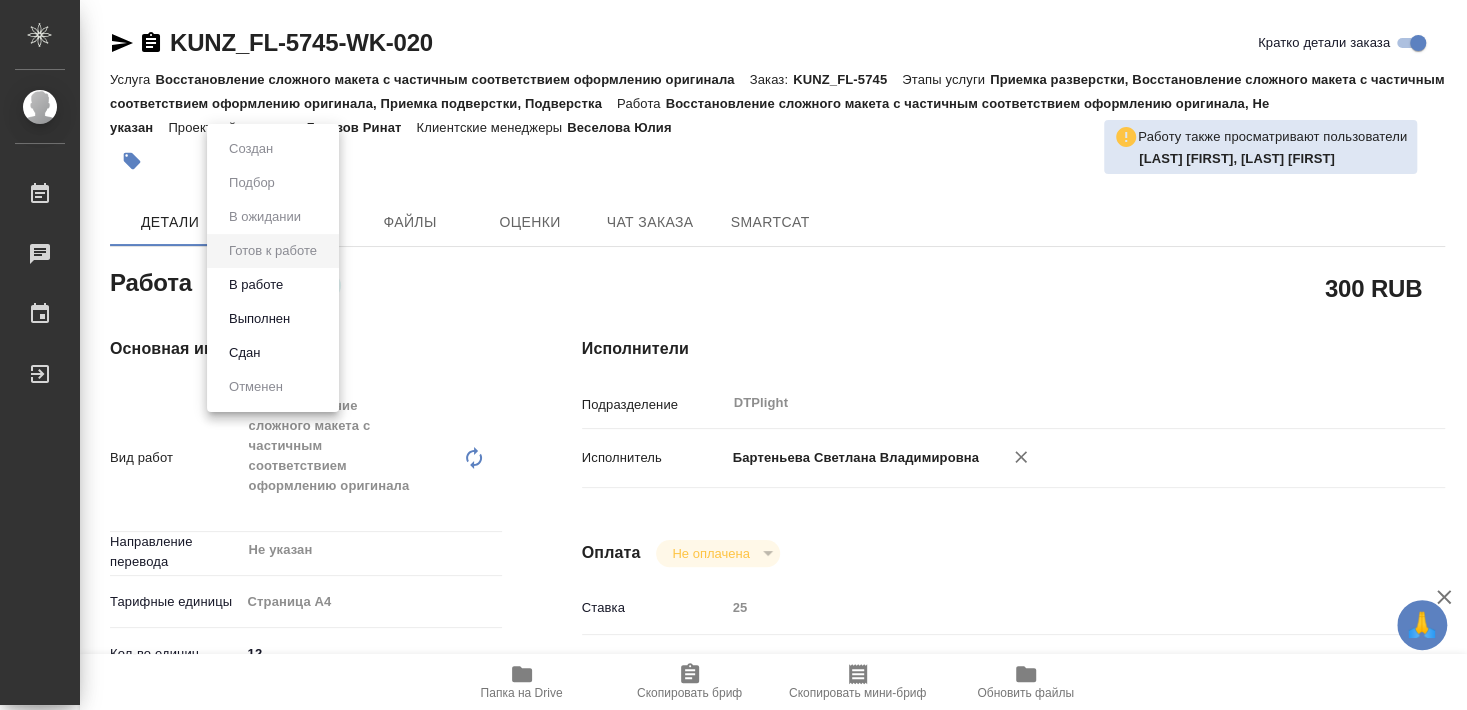 click on "В работе" at bounding box center (256, 285) 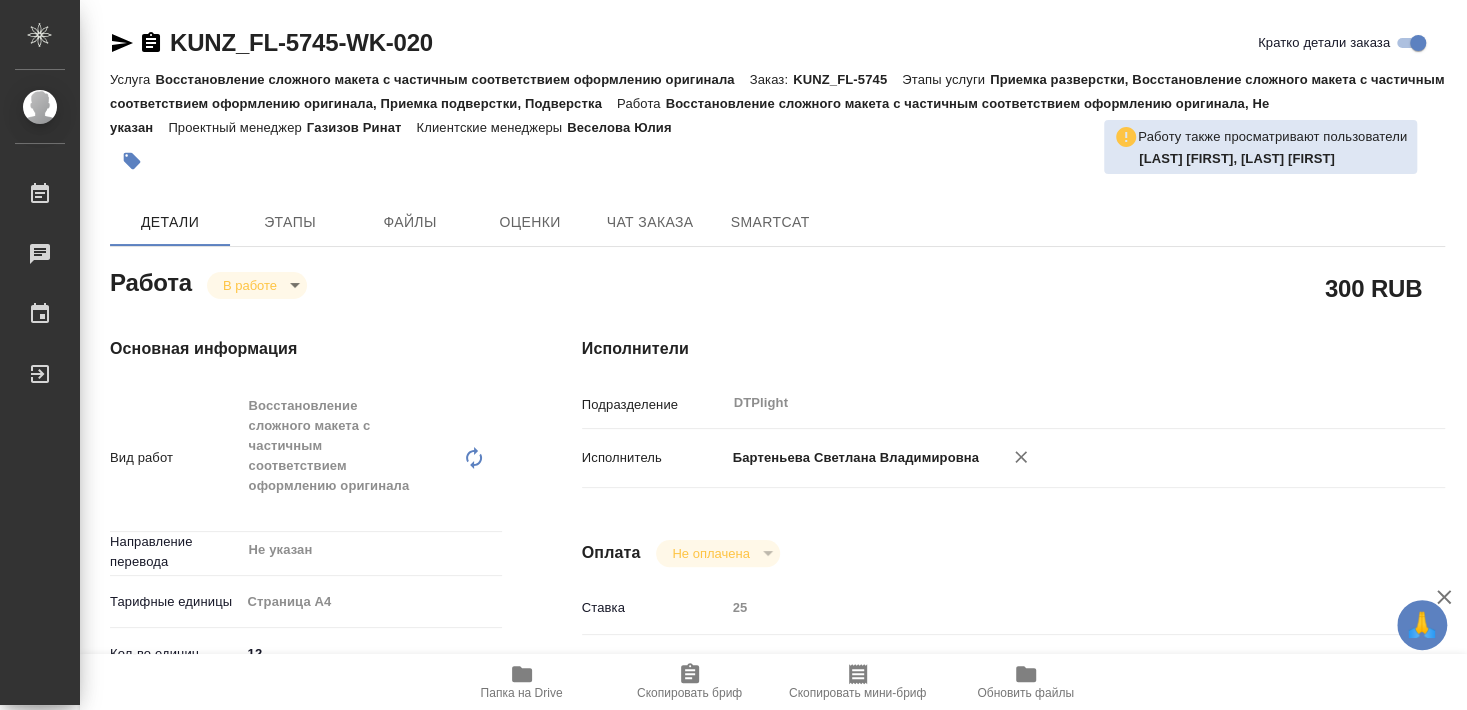 type on "x" 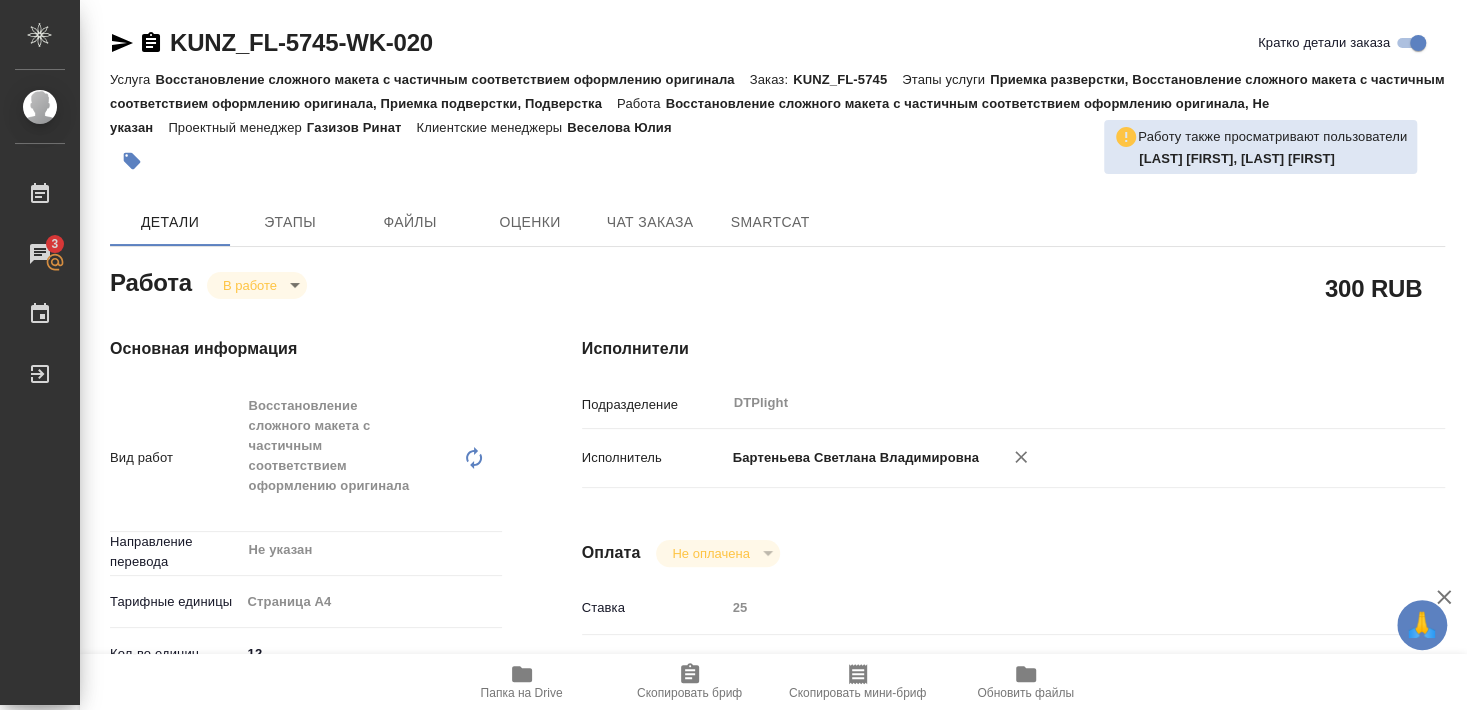 type on "x" 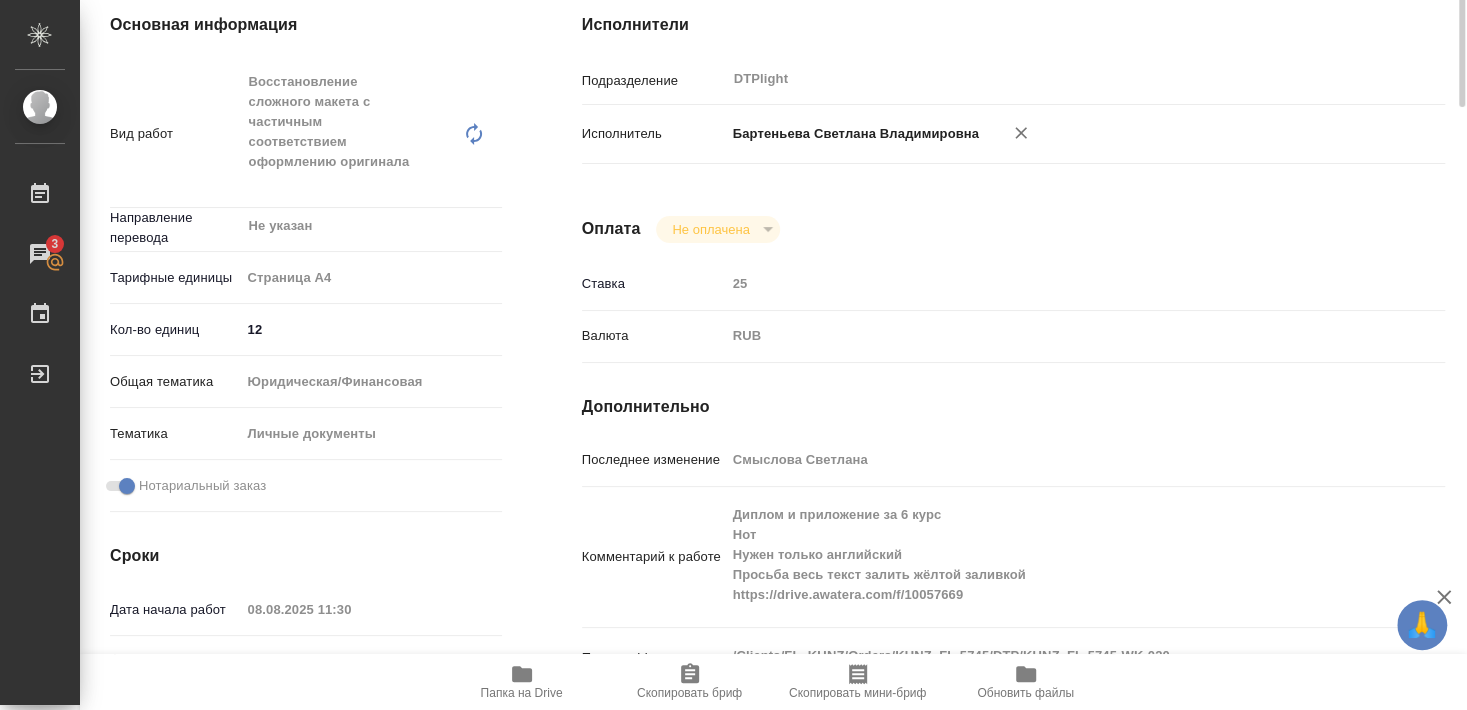 scroll, scrollTop: 108, scrollLeft: 0, axis: vertical 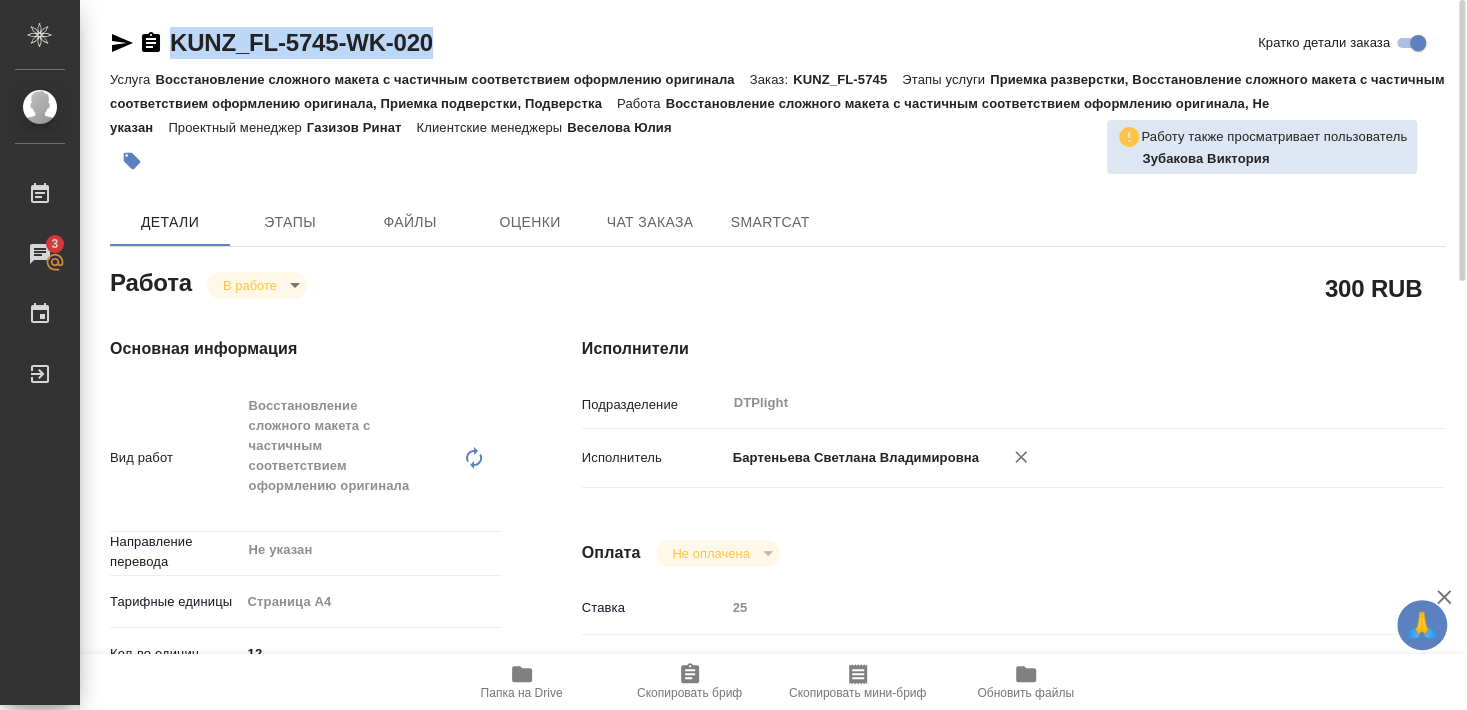 drag, startPoint x: 171, startPoint y: 59, endPoint x: 453, endPoint y: 53, distance: 282.0638 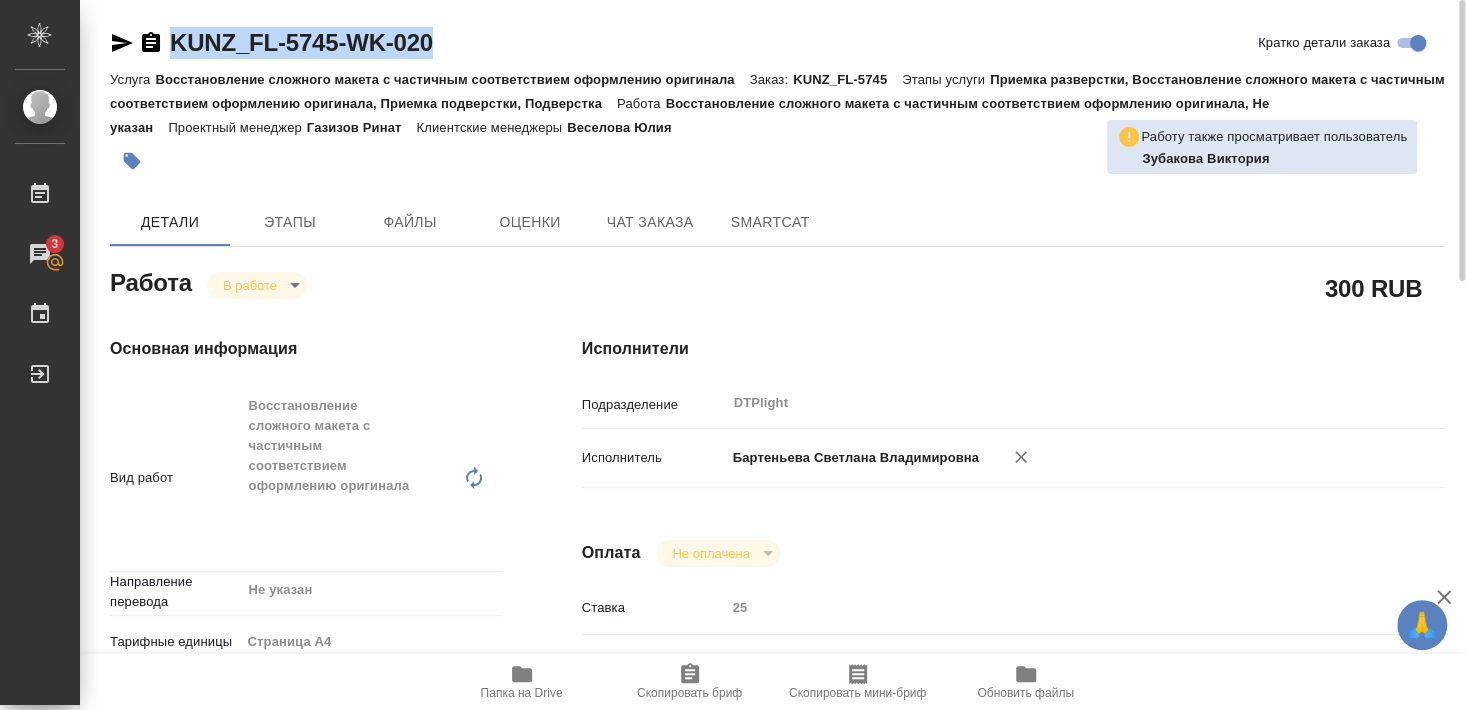 type on "x" 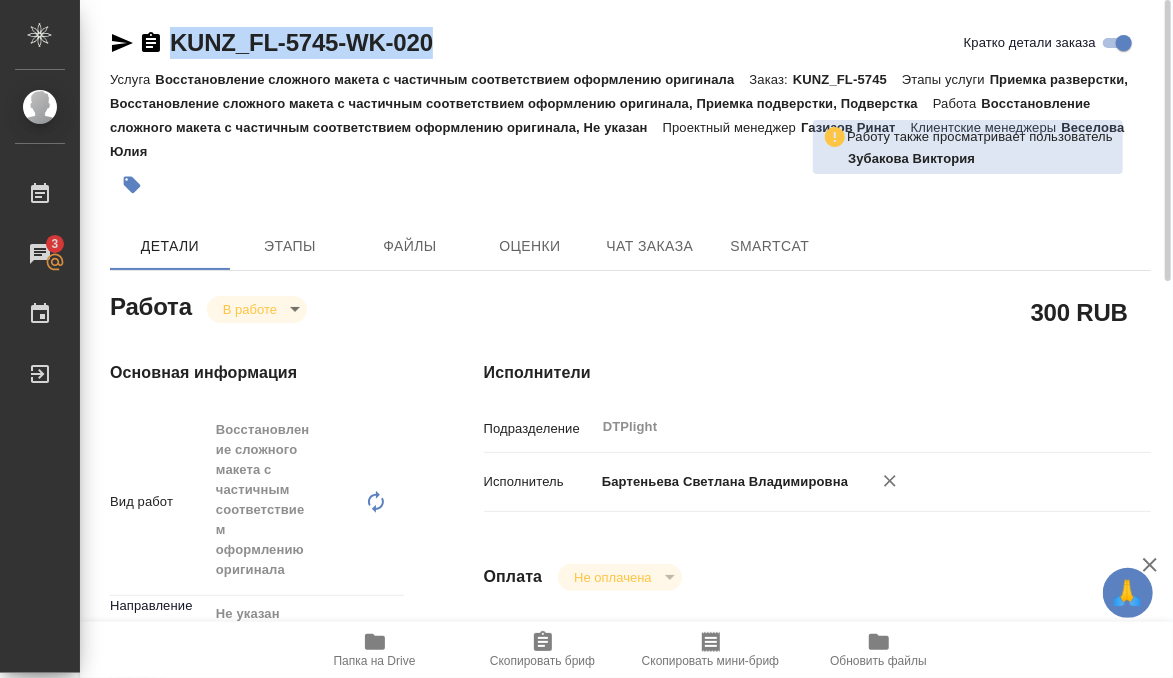 type on "x" 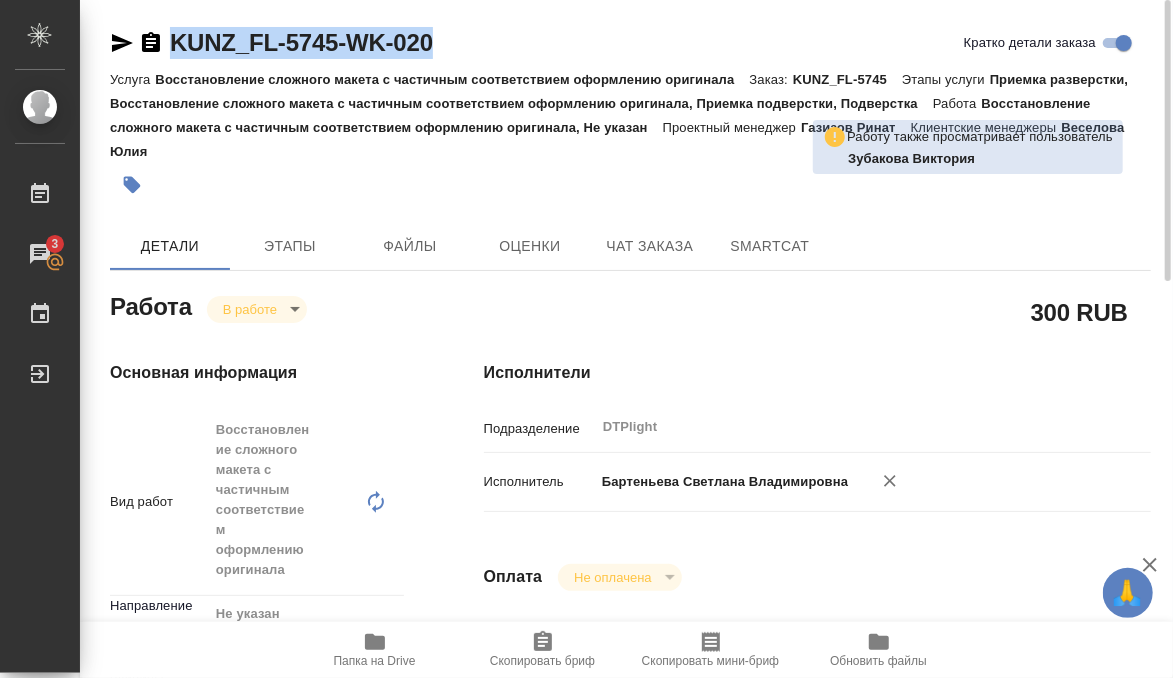 click on "Основная информация Вид работ Восстановление сложного макета с частичным соответствием оформлению оригинала x ​ Направление перевода Не указан ​ Тарифные единицы Страница А4 5f036ec4e16dec2d6b59c8ff Кол-во единиц 12 Общая тематика Юридическая/Финансовая yr-fn Тематика Личные документы 5a8b8b956a9677013d343cfe Нотариальный заказ Сроки Дата начала работ 08.08.2025 11:30 Факт. дата начала работ 08.08.2025 12:44 Срок завершения работ 08.08.2025 15:30 Факт. срок заверш. работ Срок завершения услуги 13.08.2025 16:00" at bounding box center [257, 828] 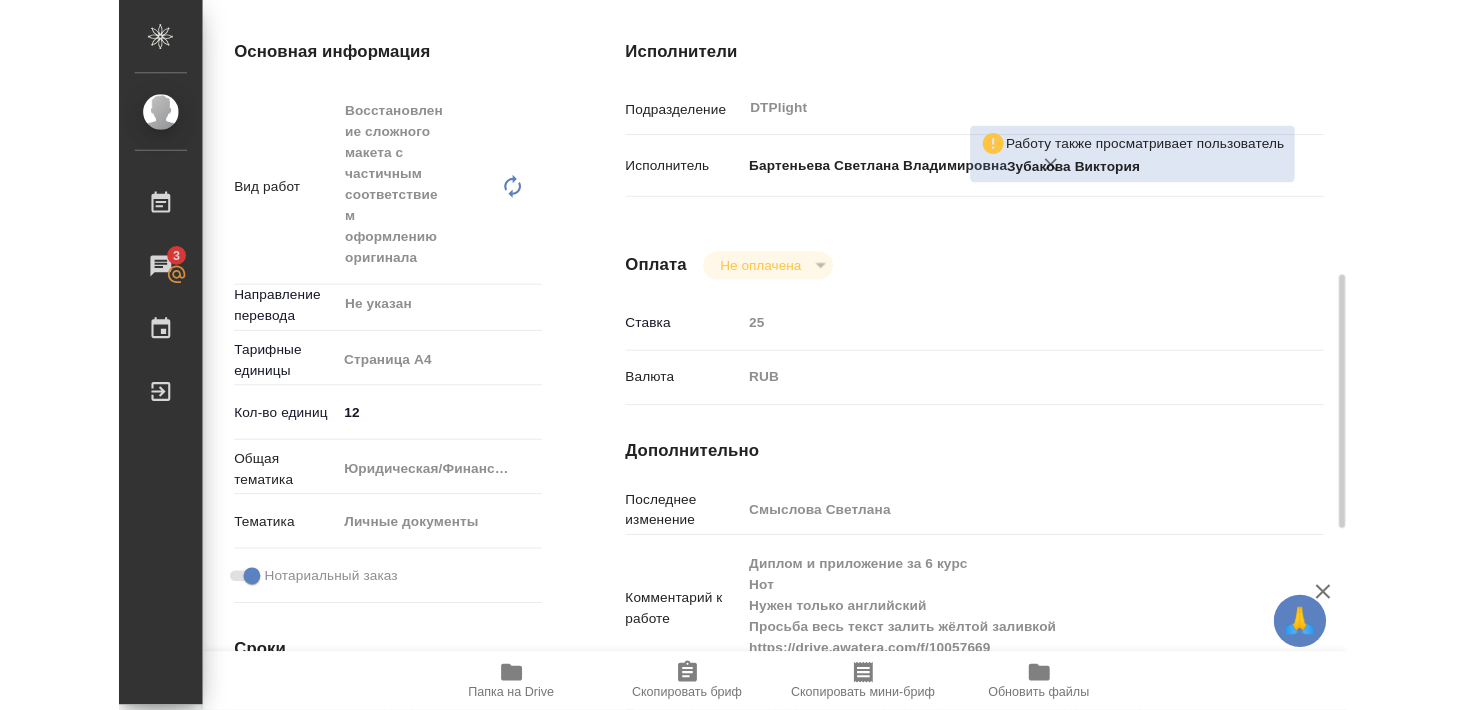 scroll, scrollTop: 432, scrollLeft: 0, axis: vertical 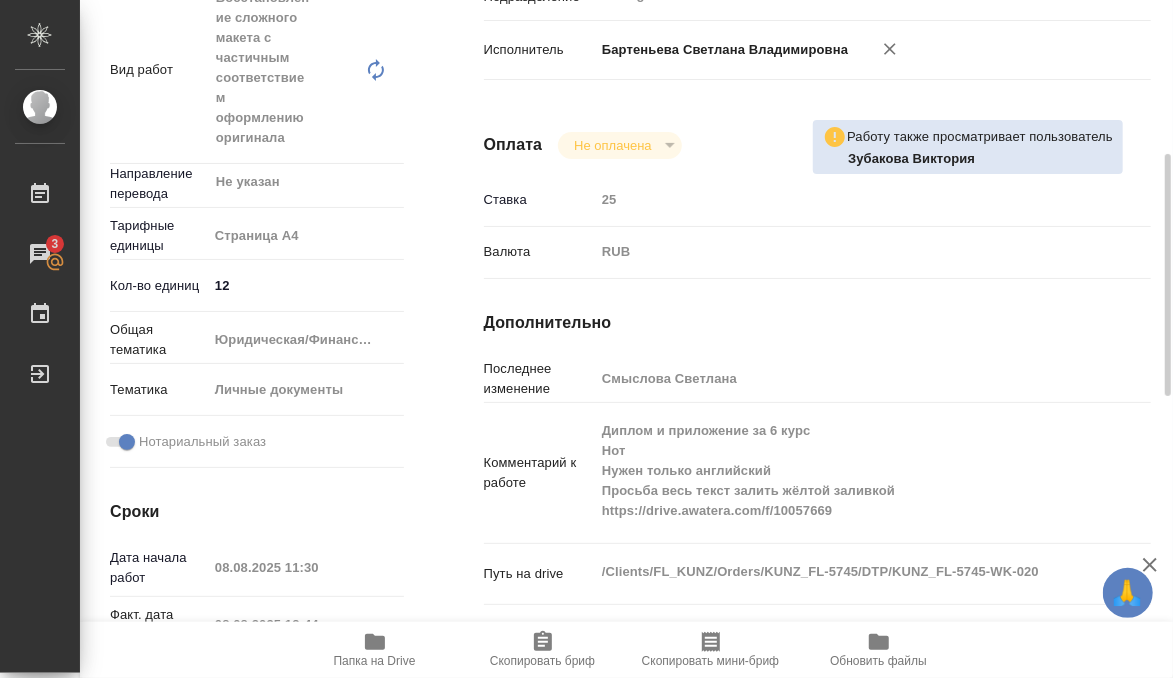 click on "Папка на Drive" at bounding box center (375, 661) 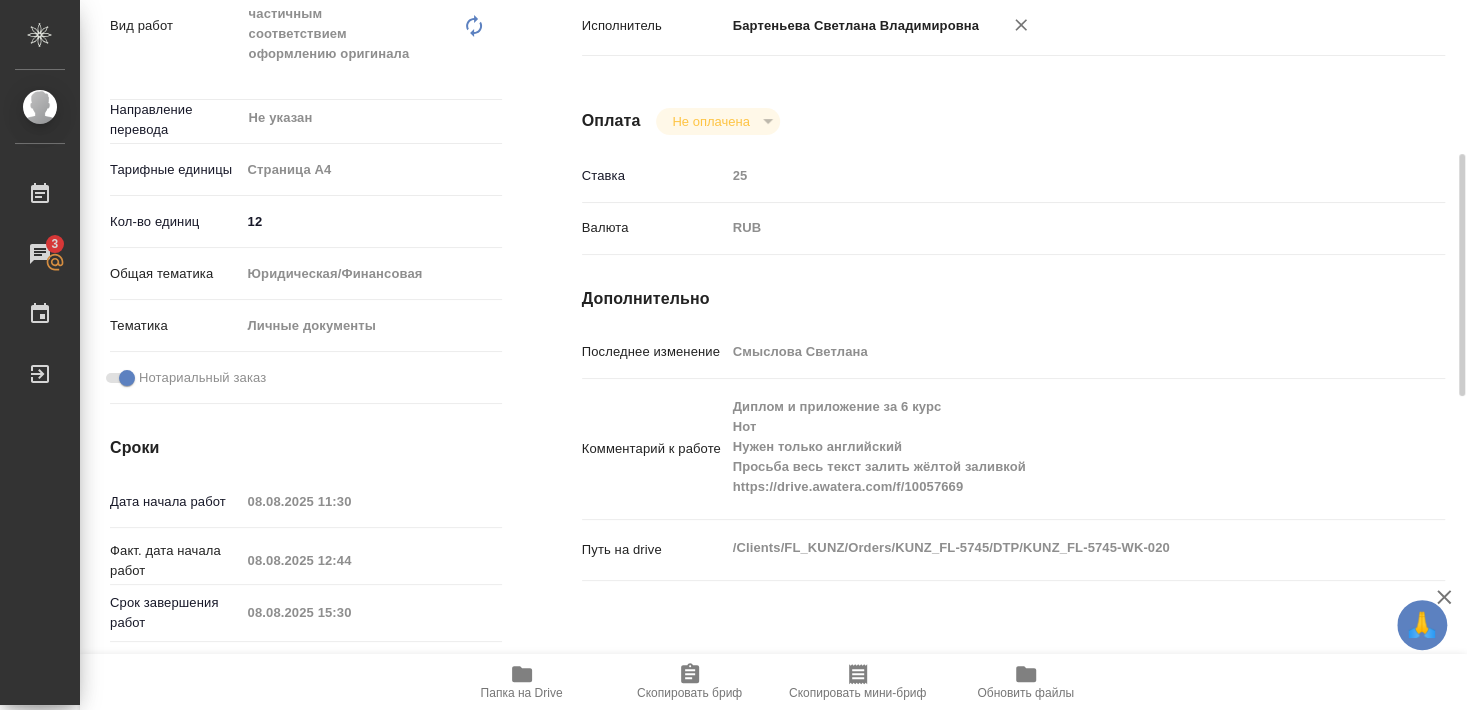 type on "x" 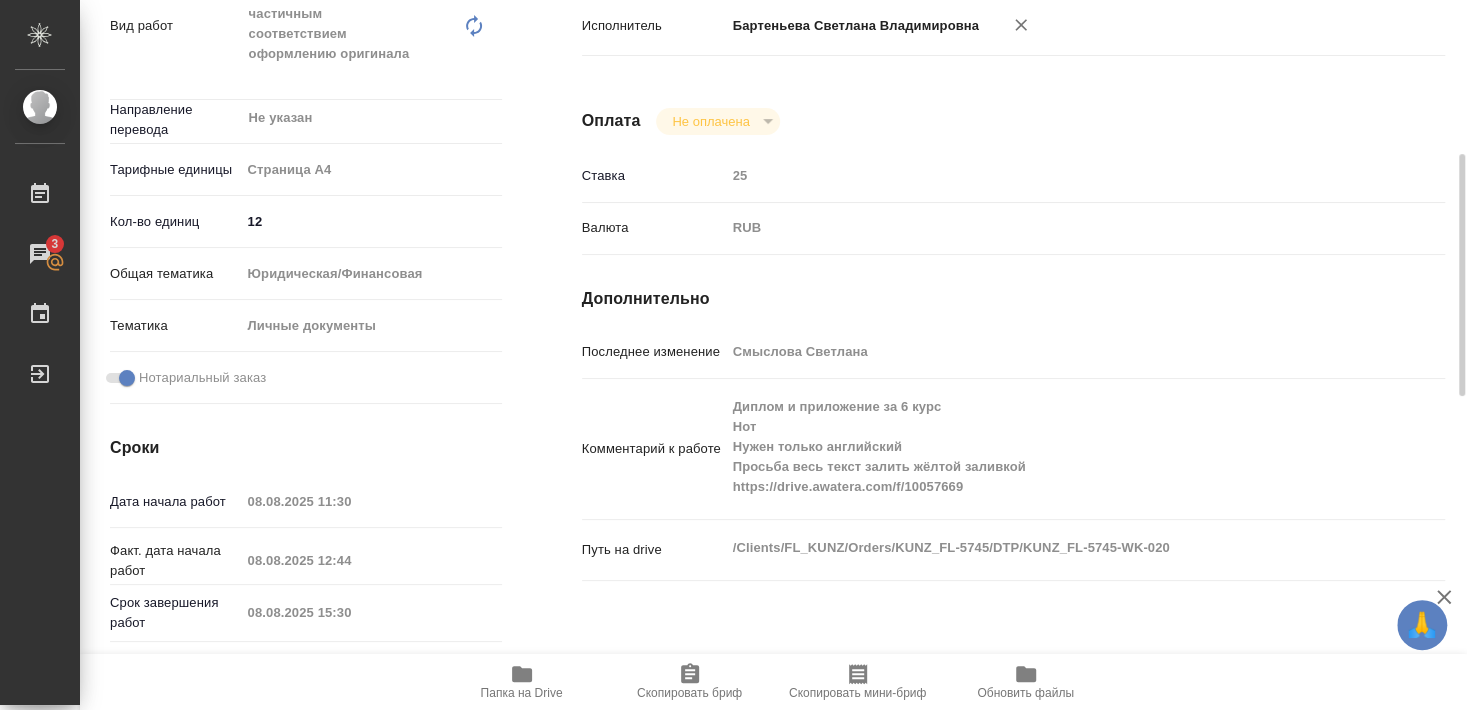 type on "x" 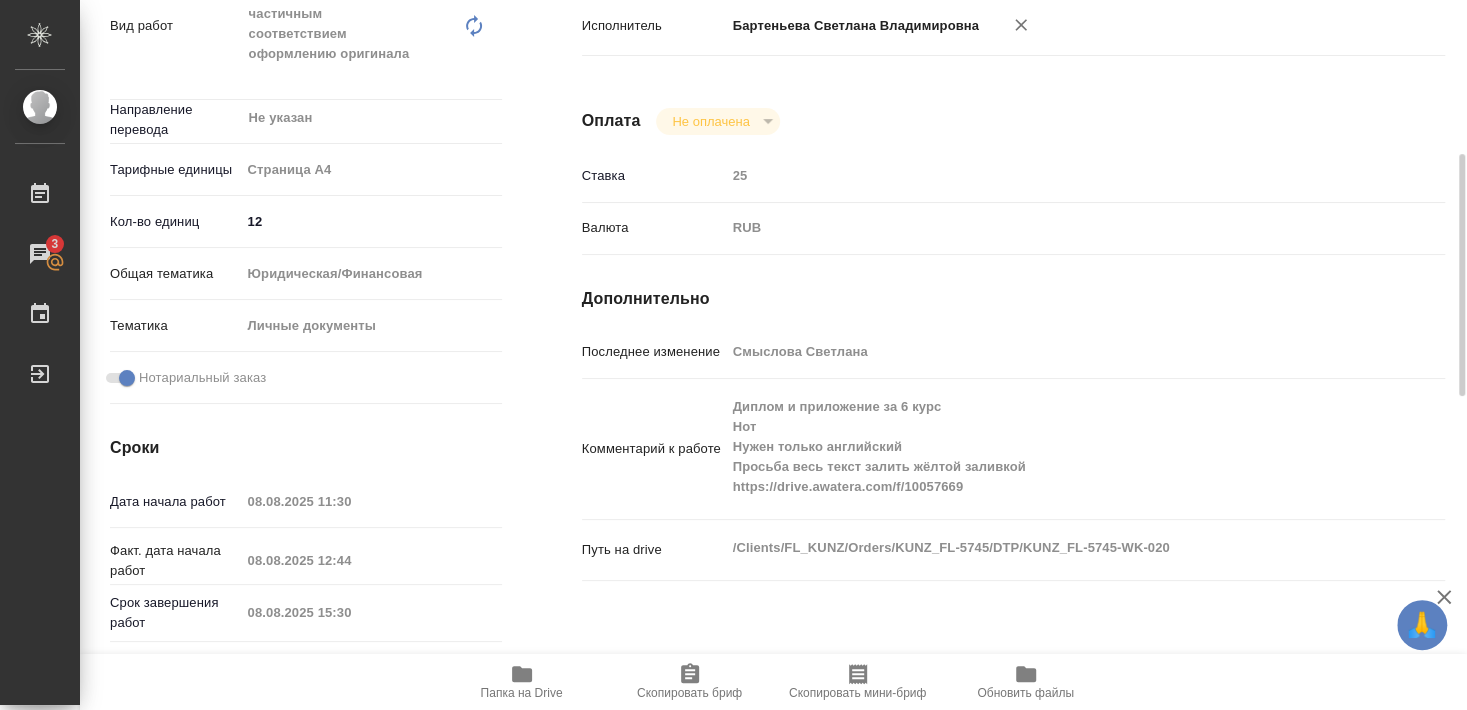 type on "x" 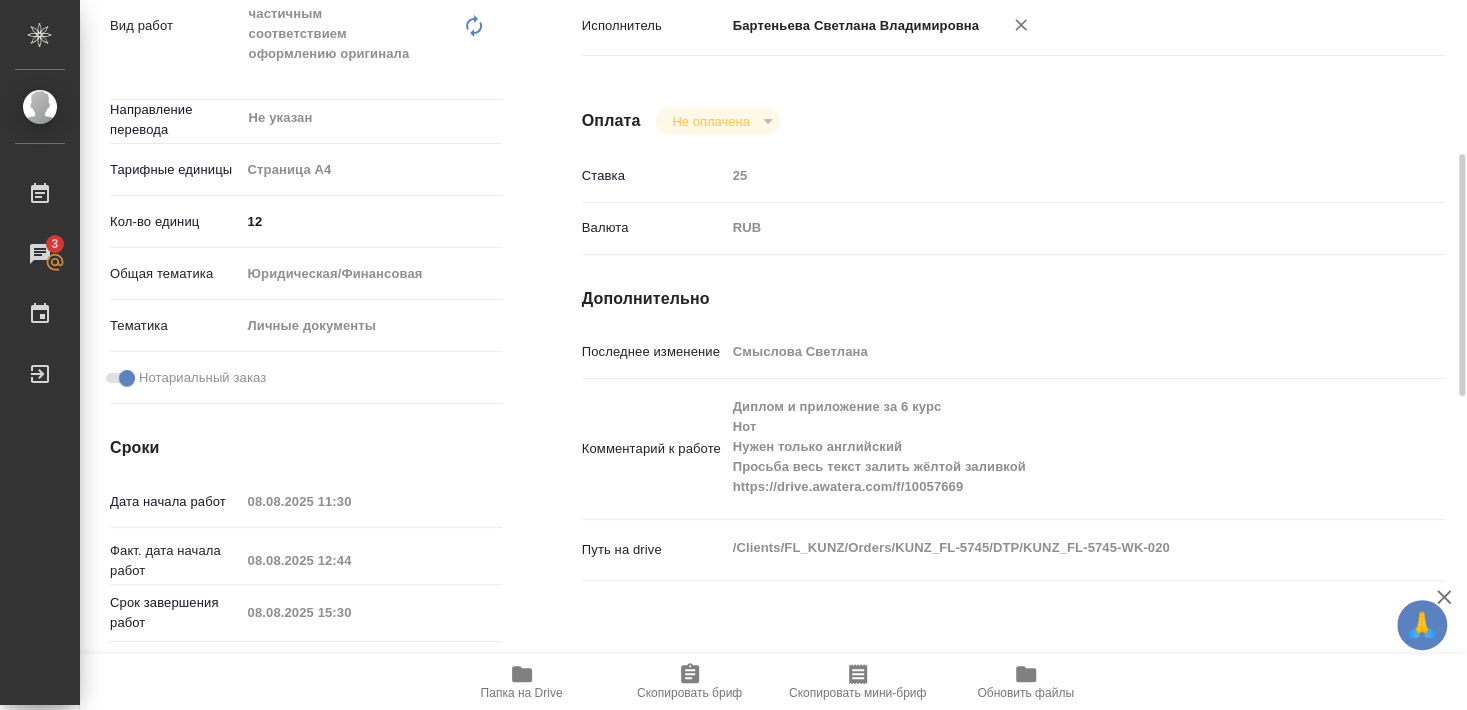 type on "x" 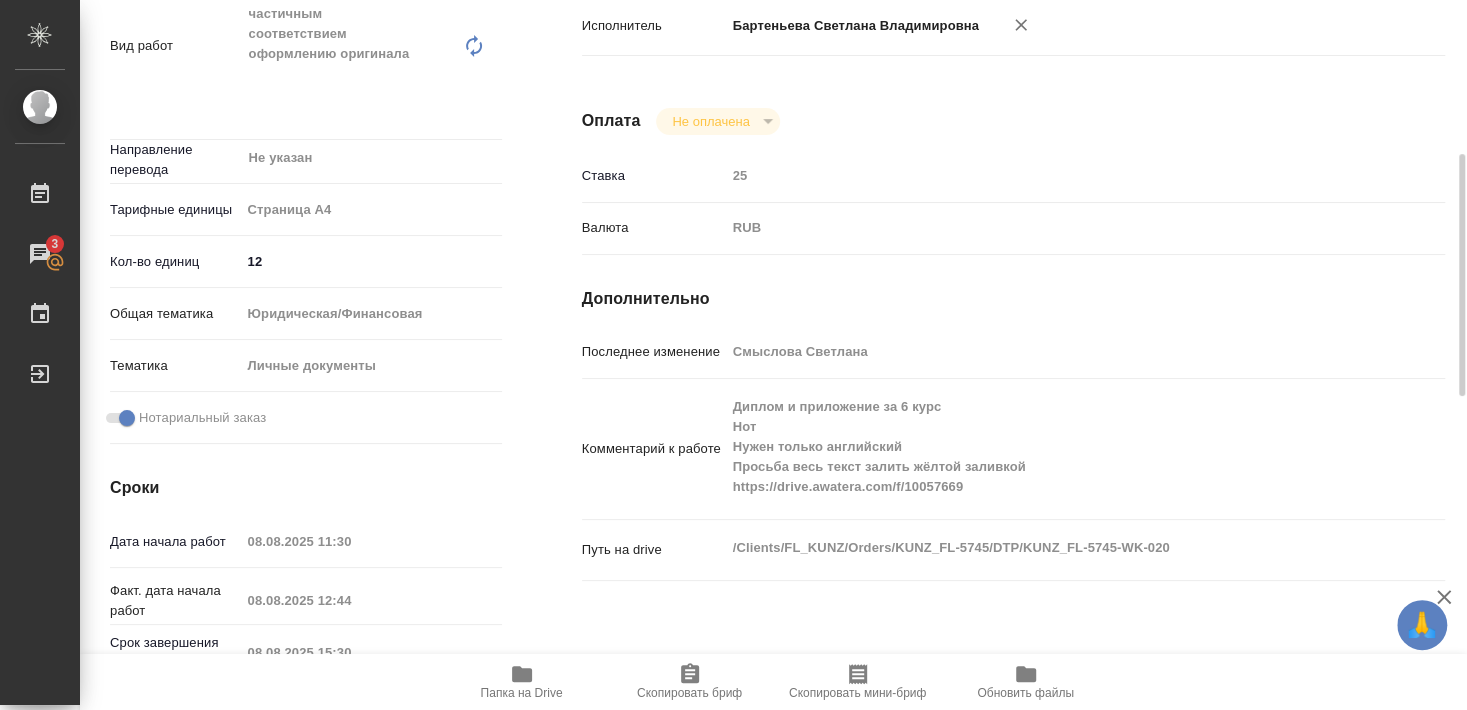 type on "x" 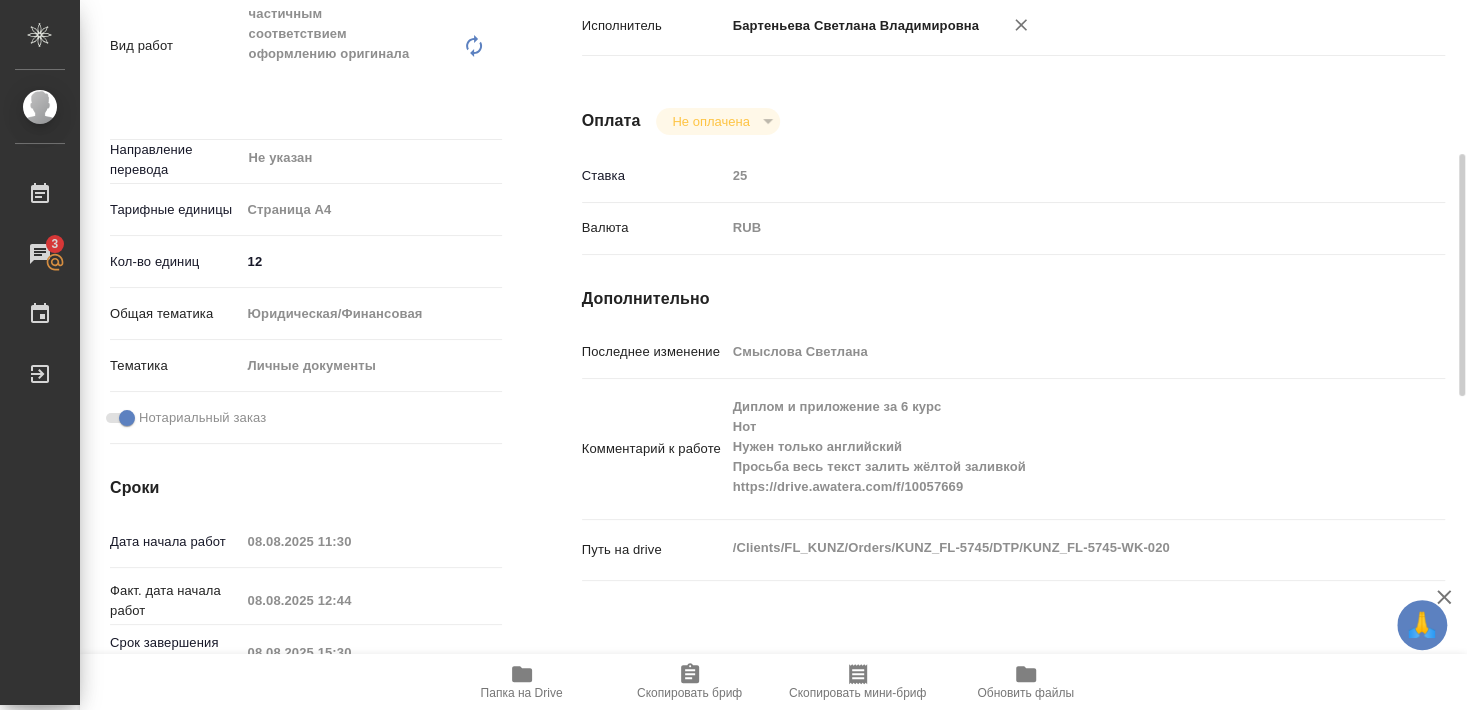 type on "x" 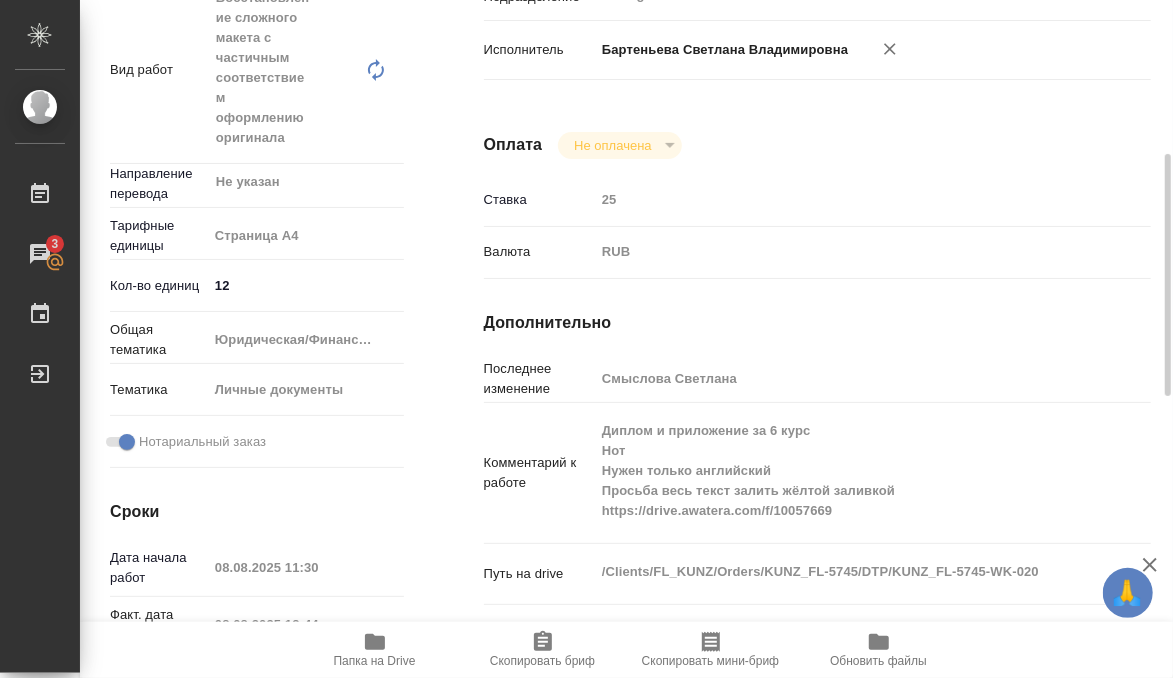 type on "x" 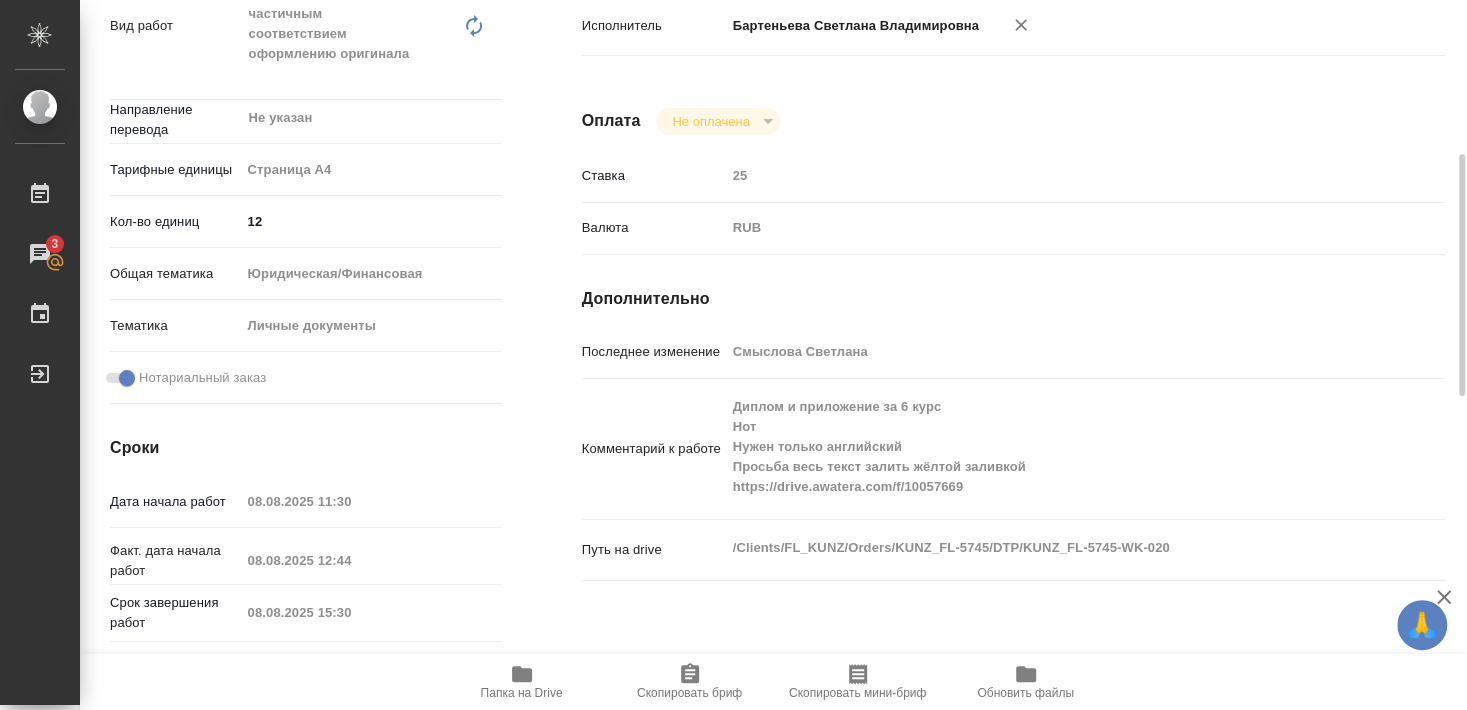 type on "x" 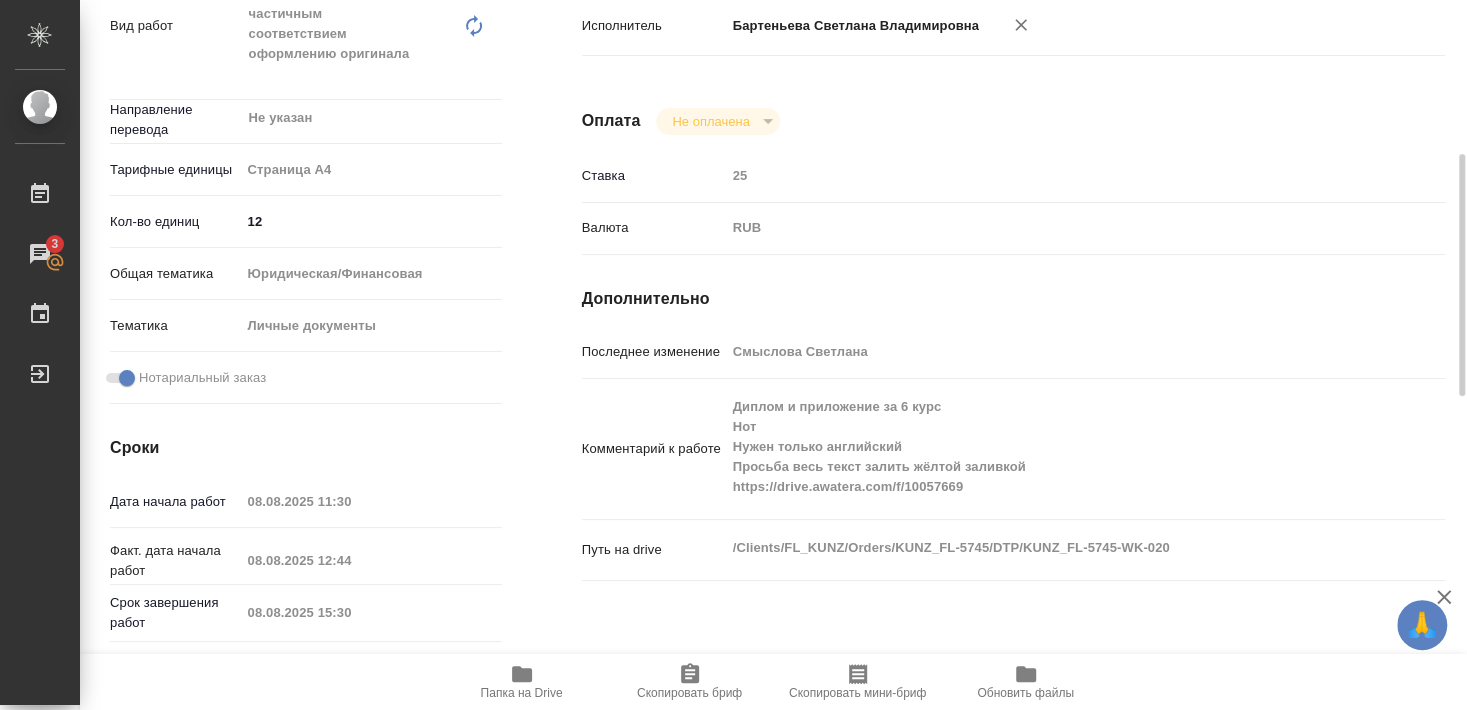 type on "x" 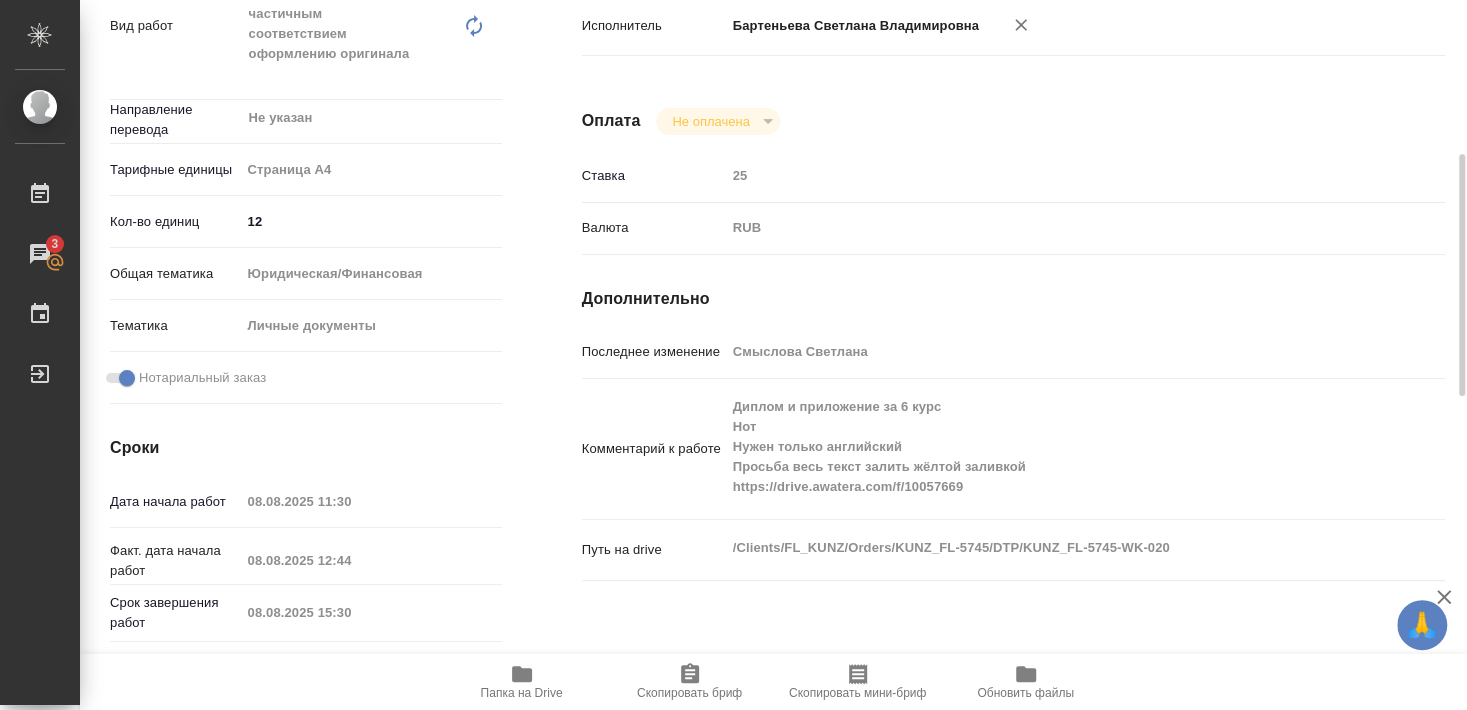 type on "x" 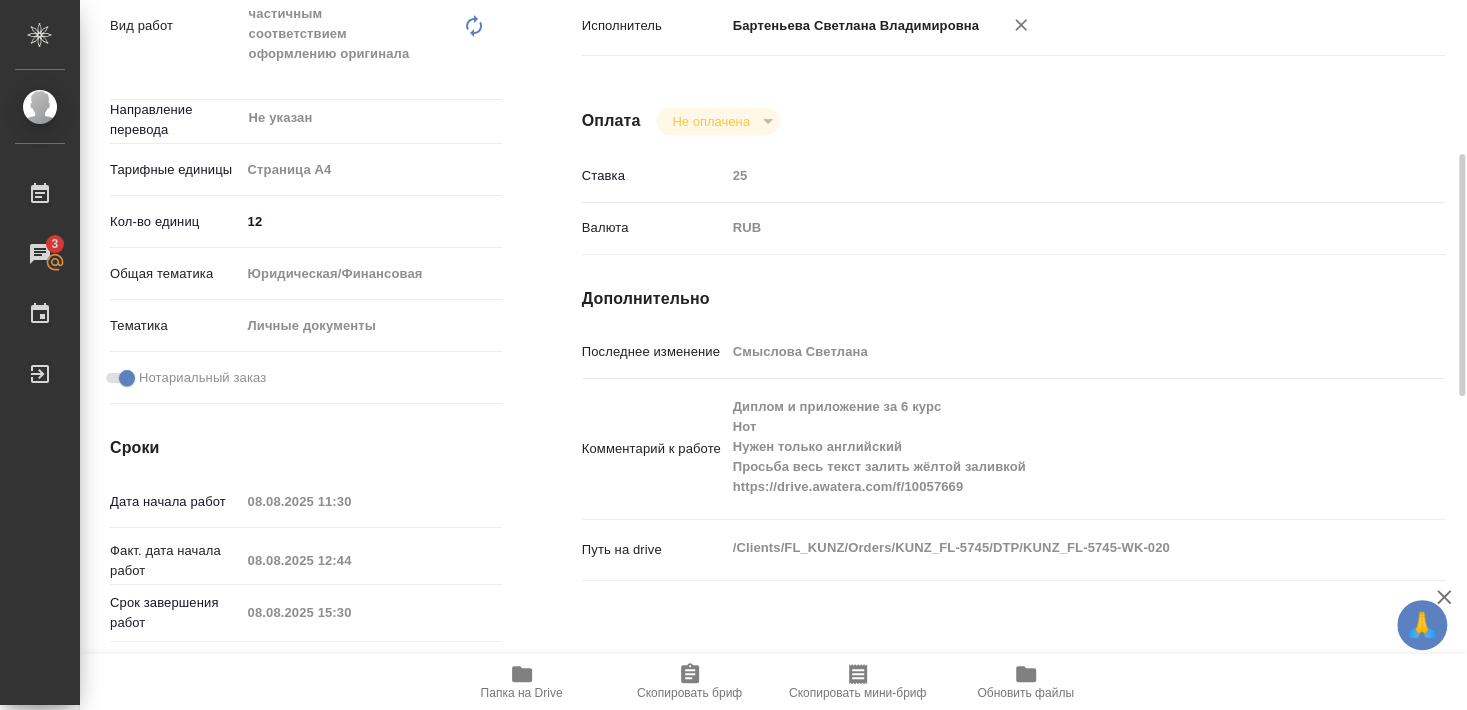 type on "x" 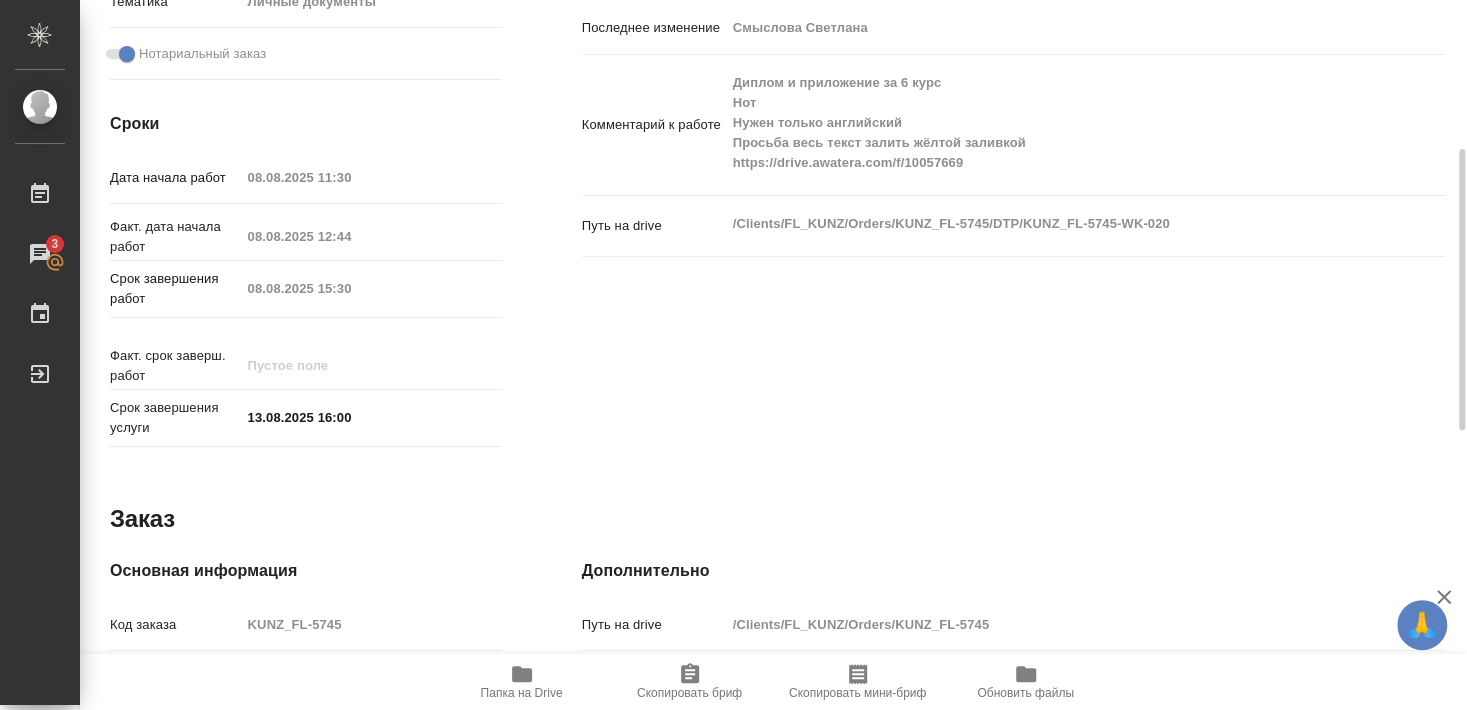 scroll, scrollTop: 648, scrollLeft: 0, axis: vertical 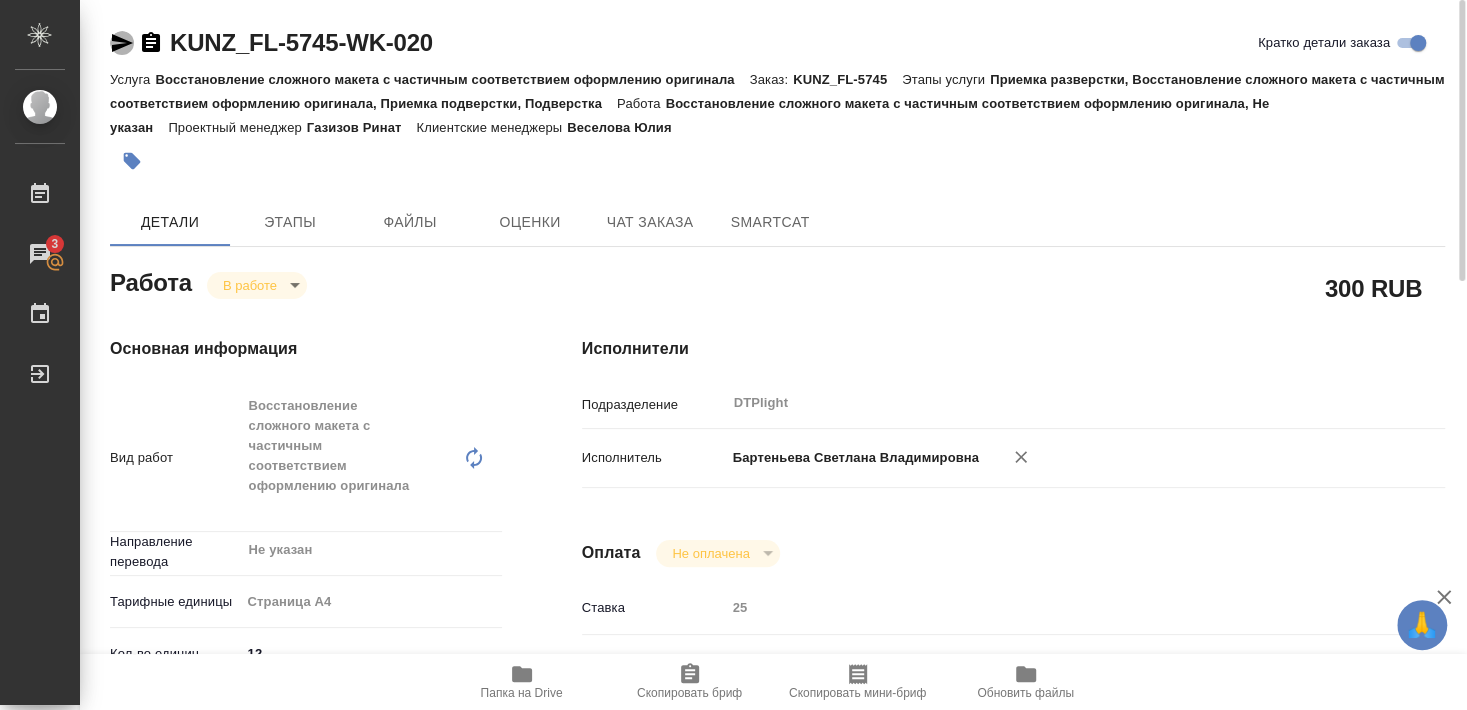 click 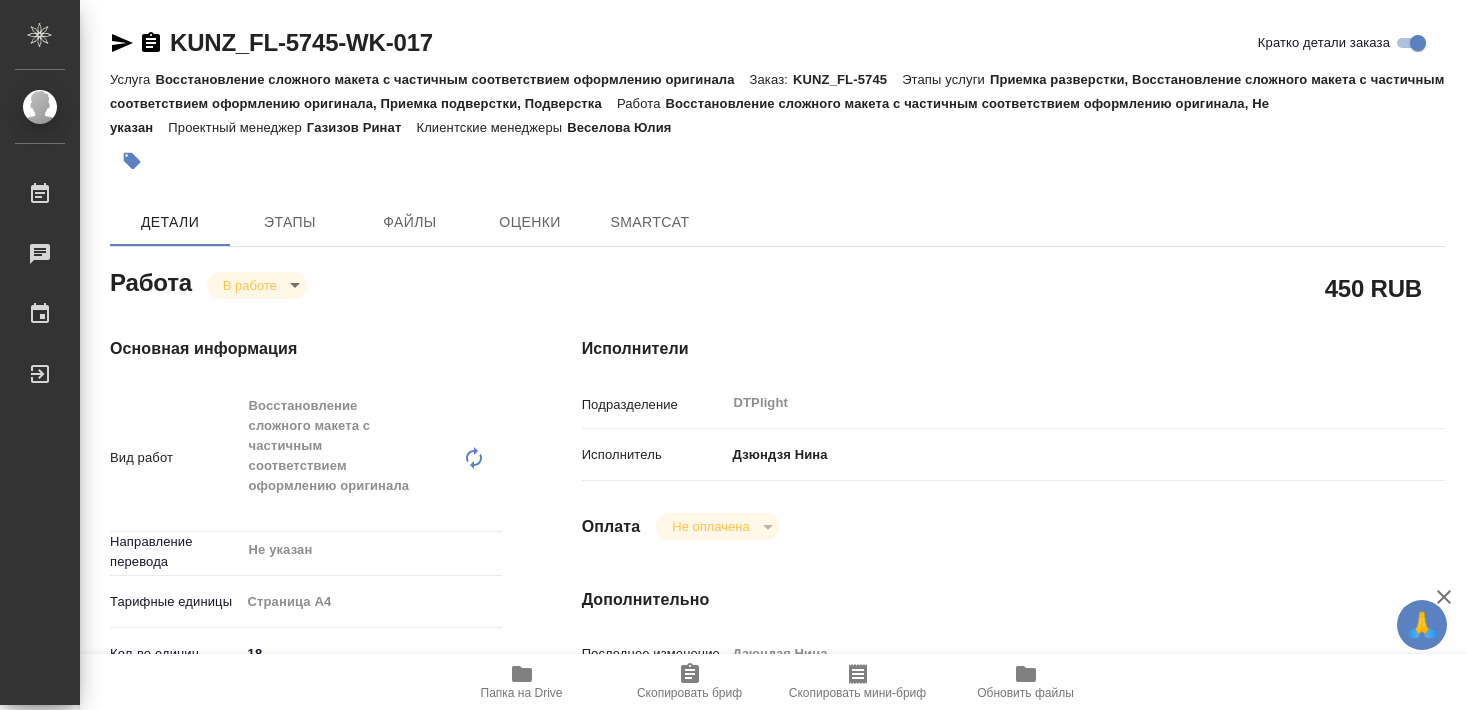 type on "x" 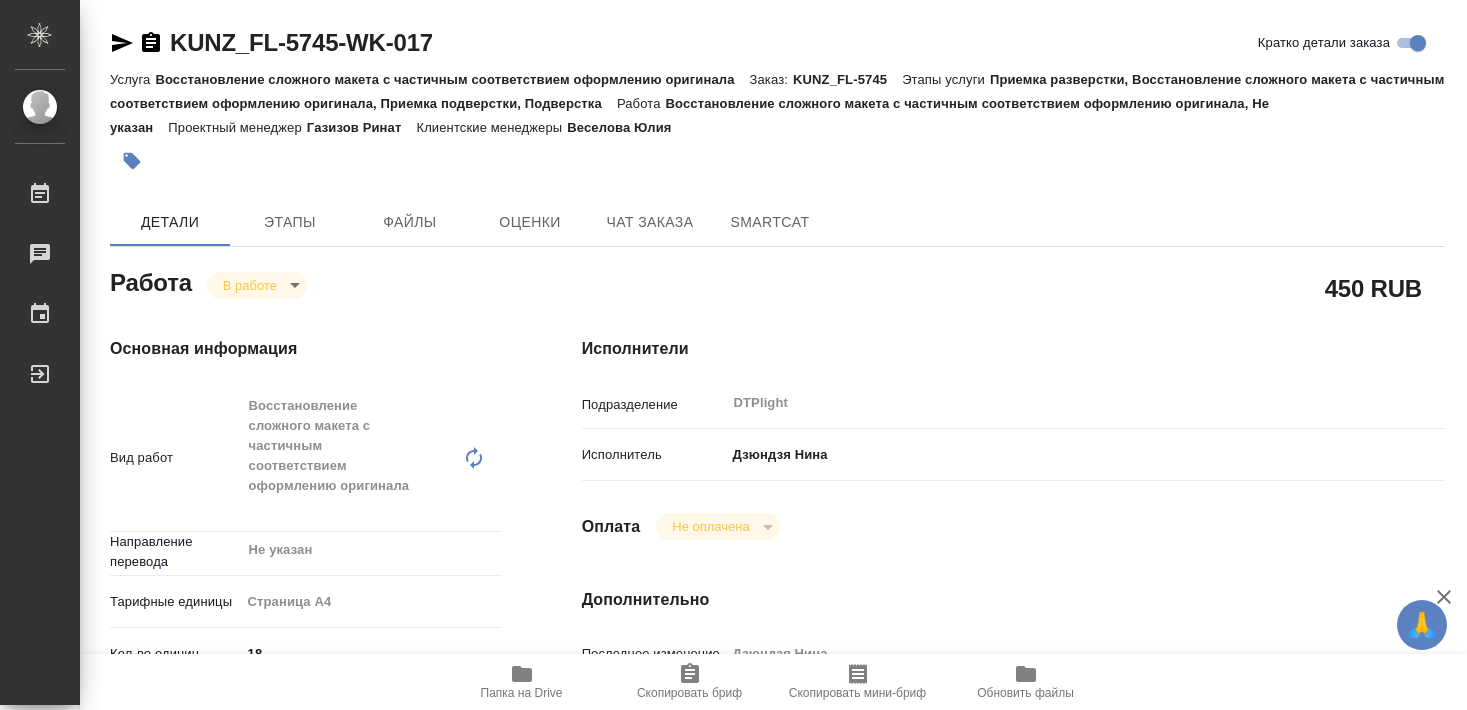 scroll, scrollTop: 0, scrollLeft: 0, axis: both 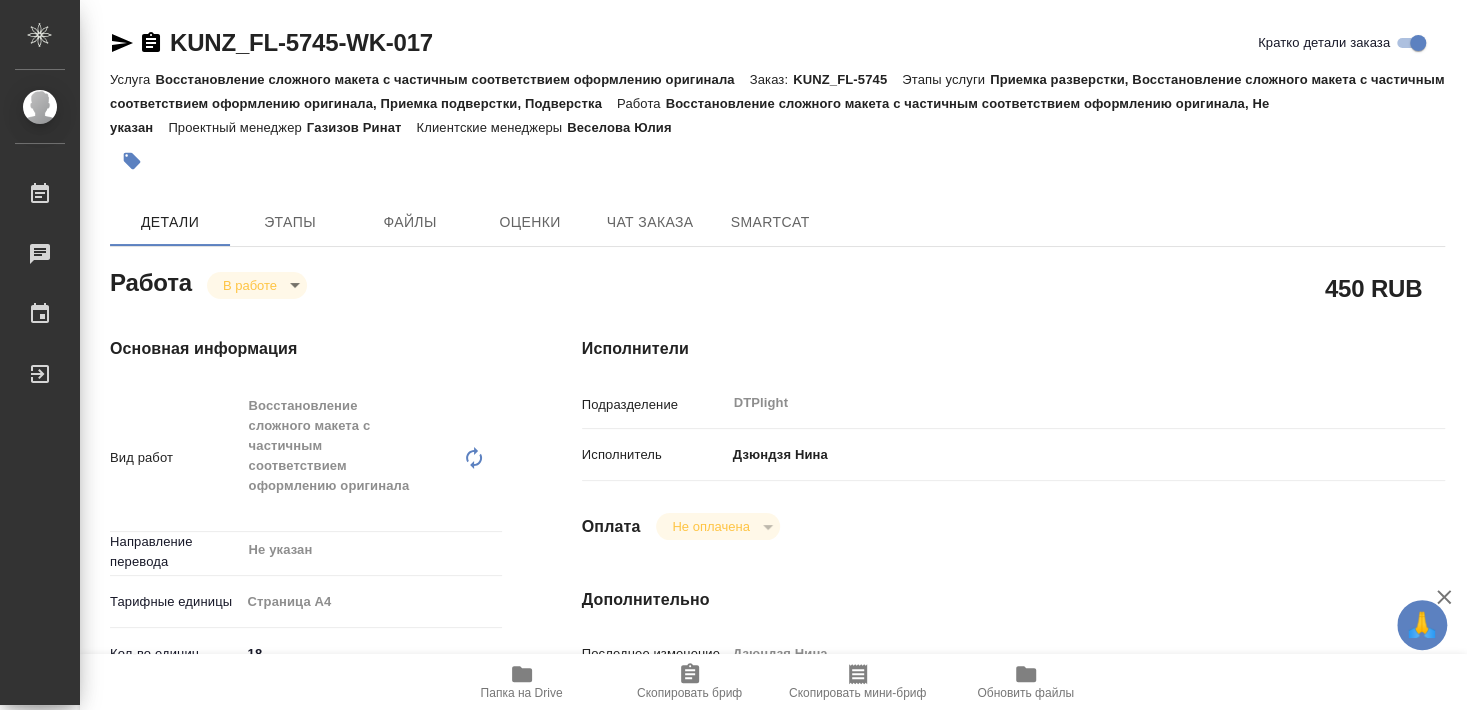 type on "x" 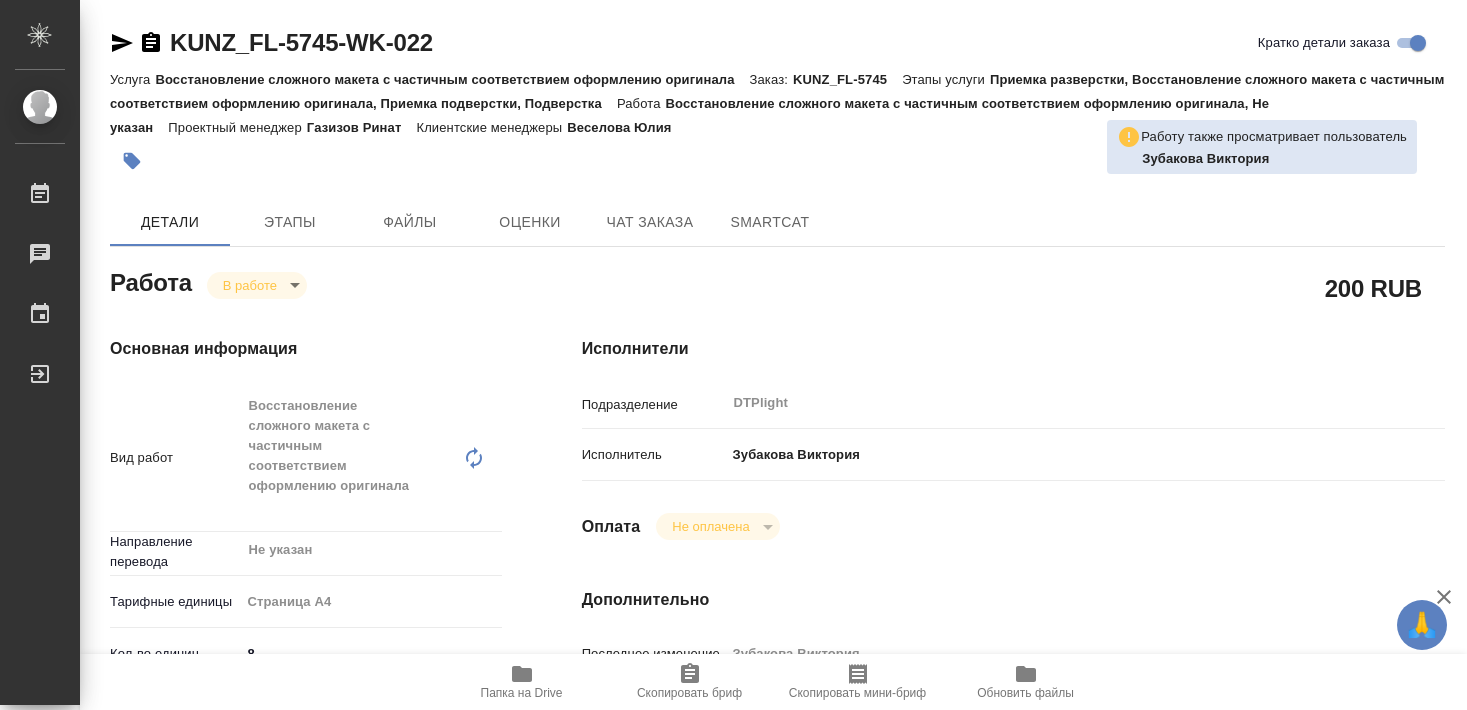 scroll, scrollTop: 0, scrollLeft: 0, axis: both 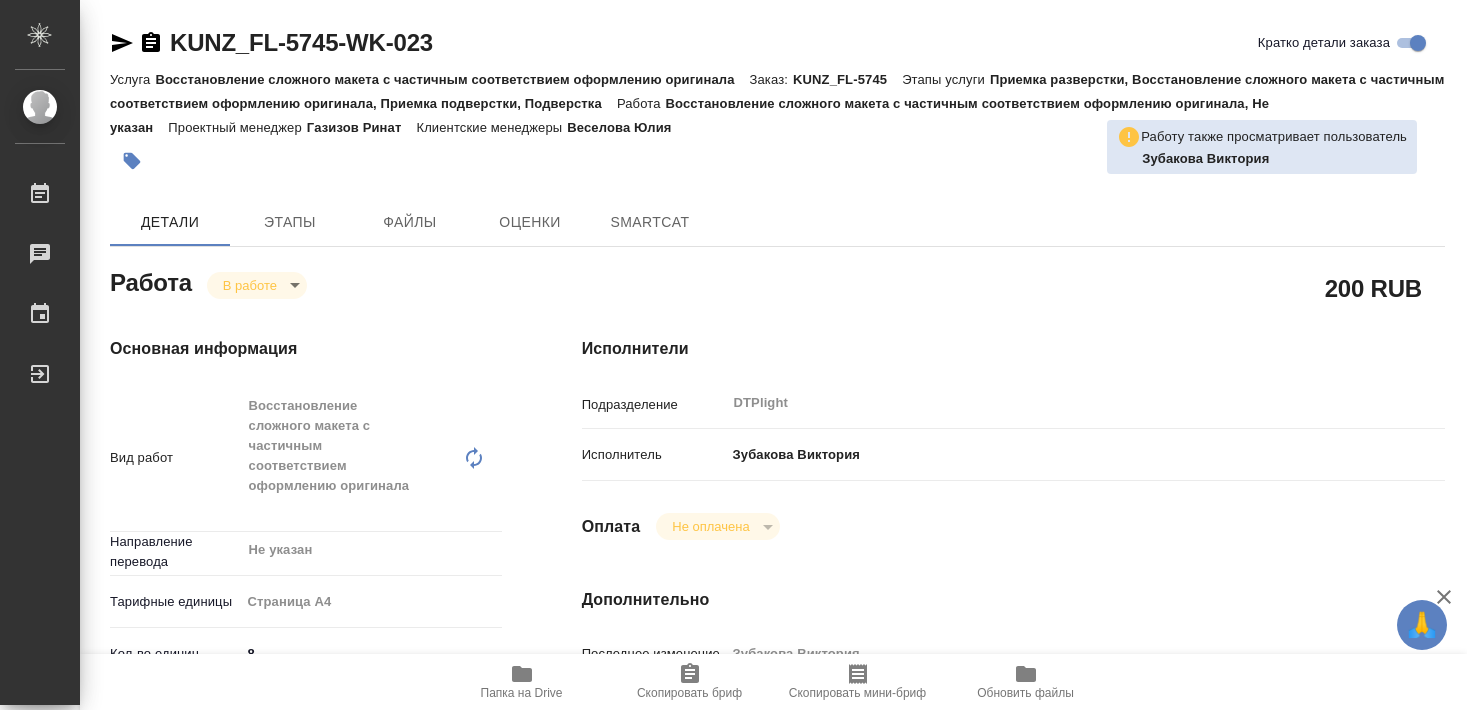 type on "x" 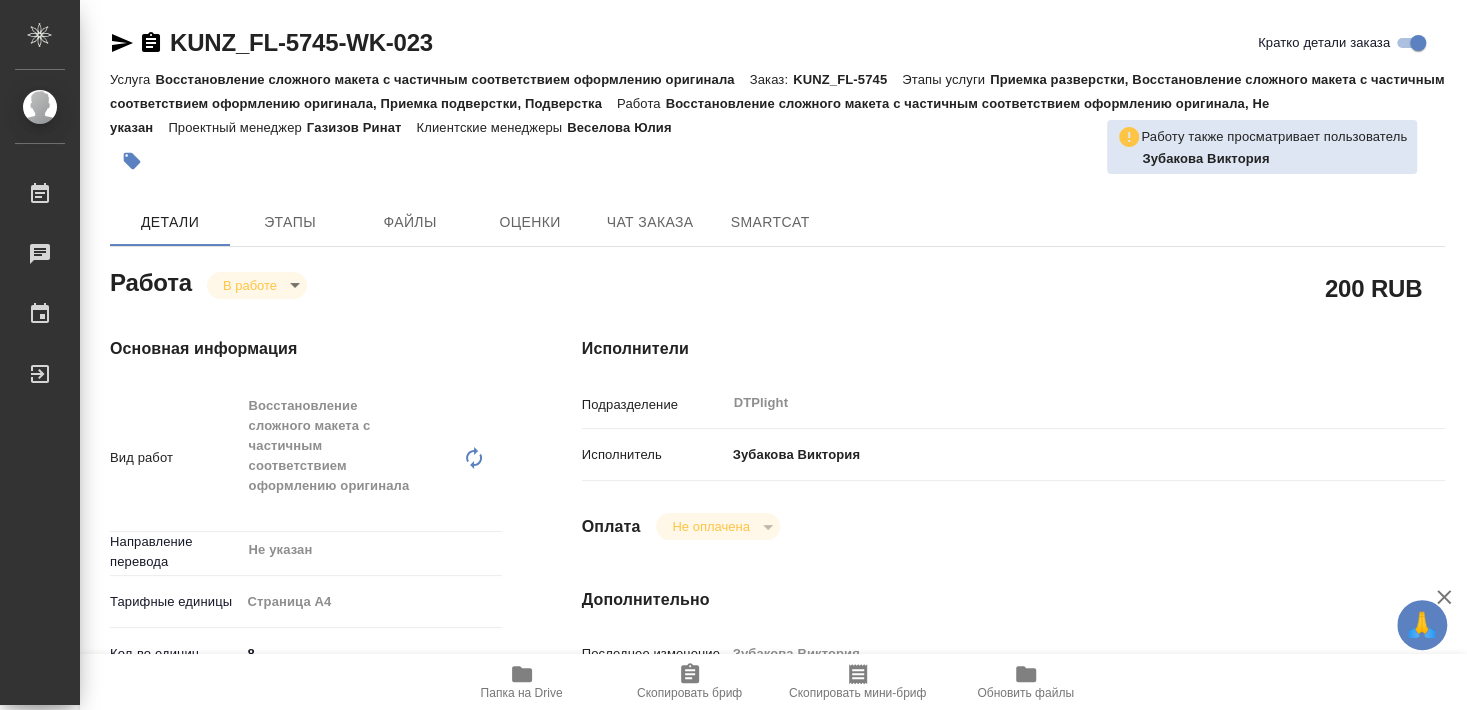 type on "x" 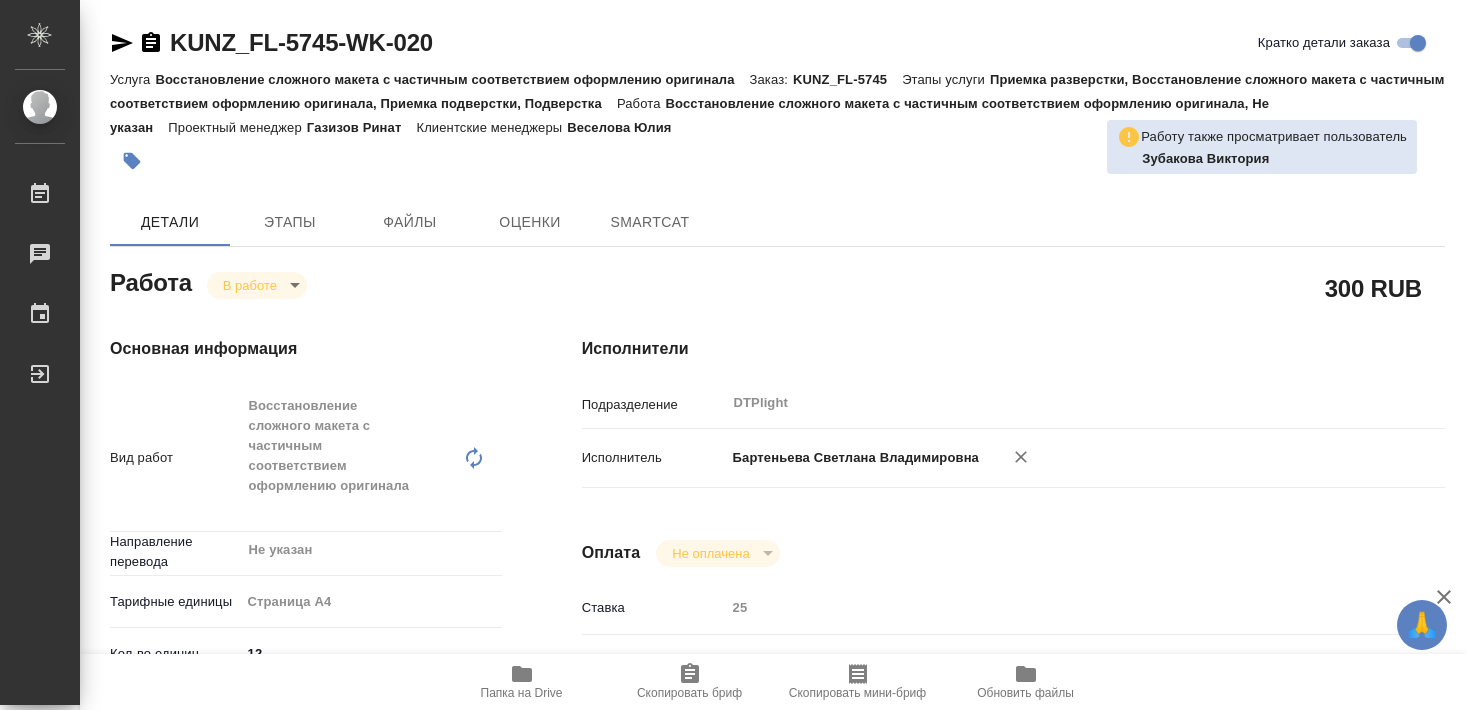 scroll, scrollTop: 0, scrollLeft: 0, axis: both 